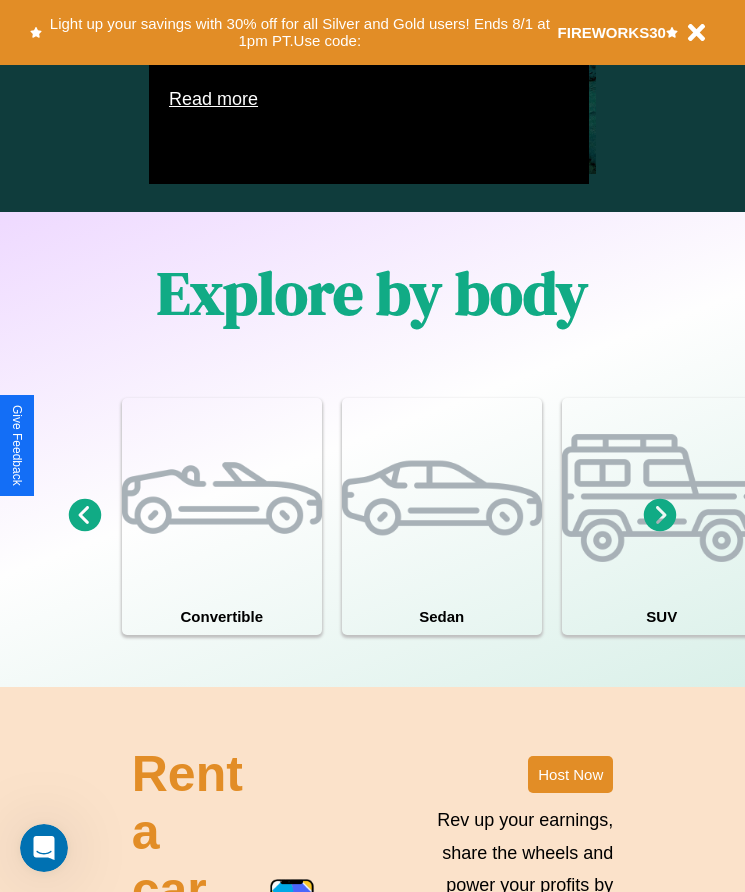 scroll, scrollTop: 1527, scrollLeft: 0, axis: vertical 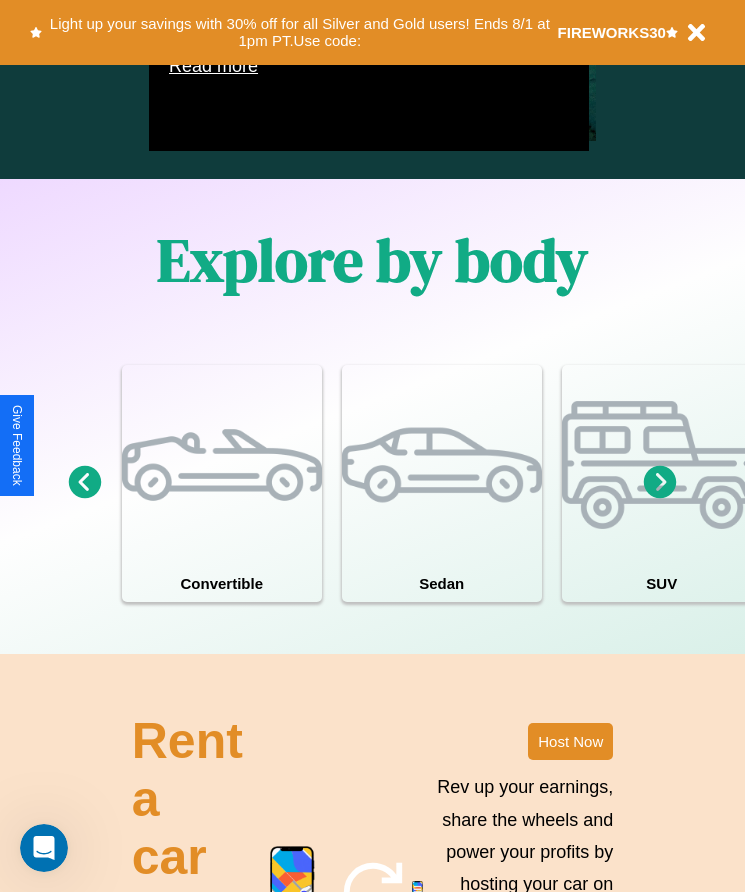 click 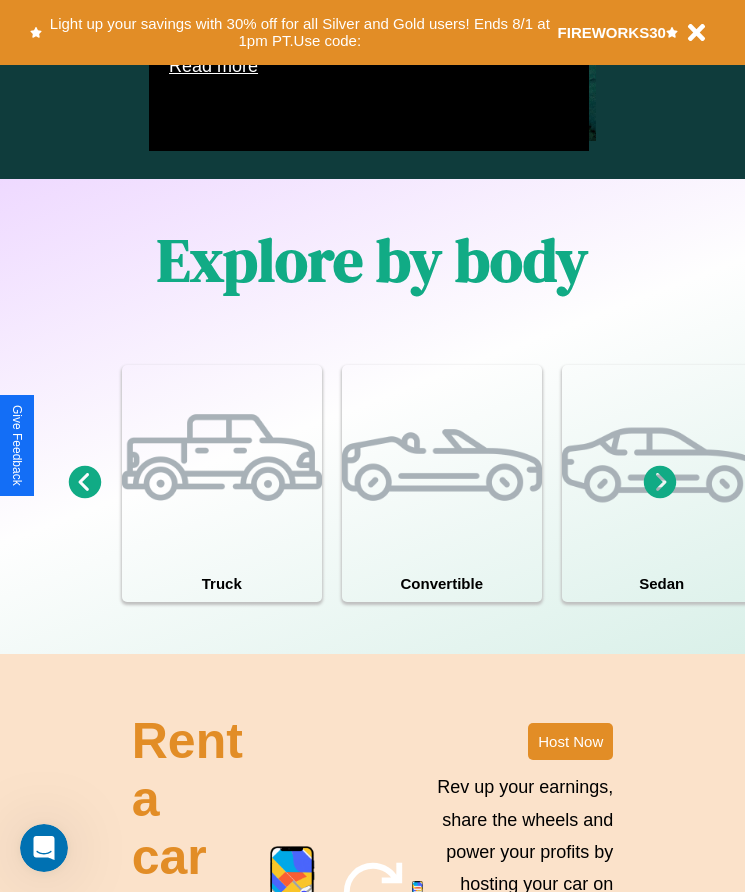 click 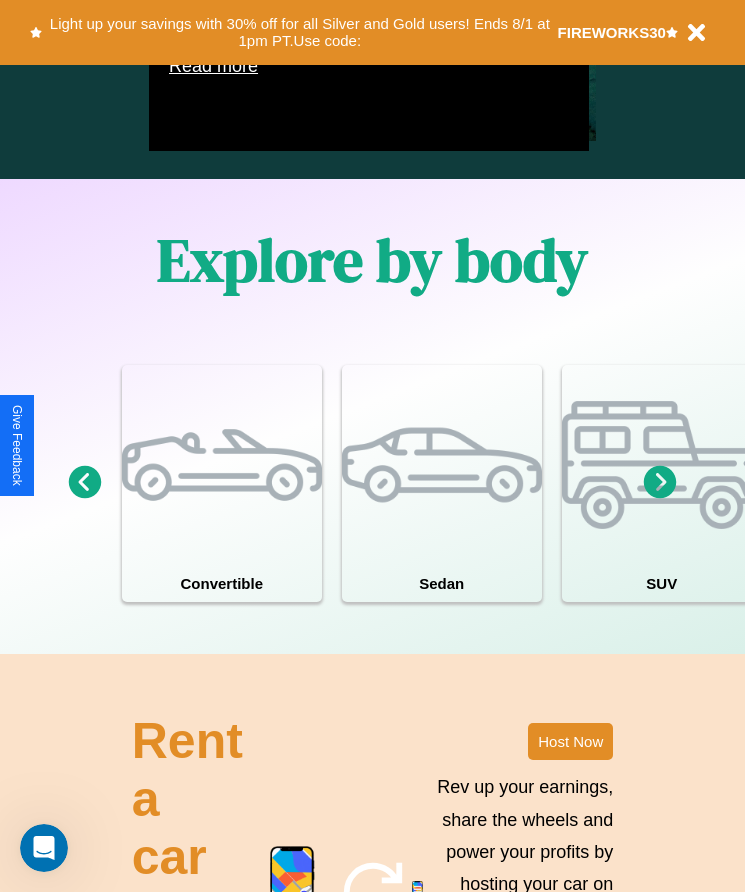click 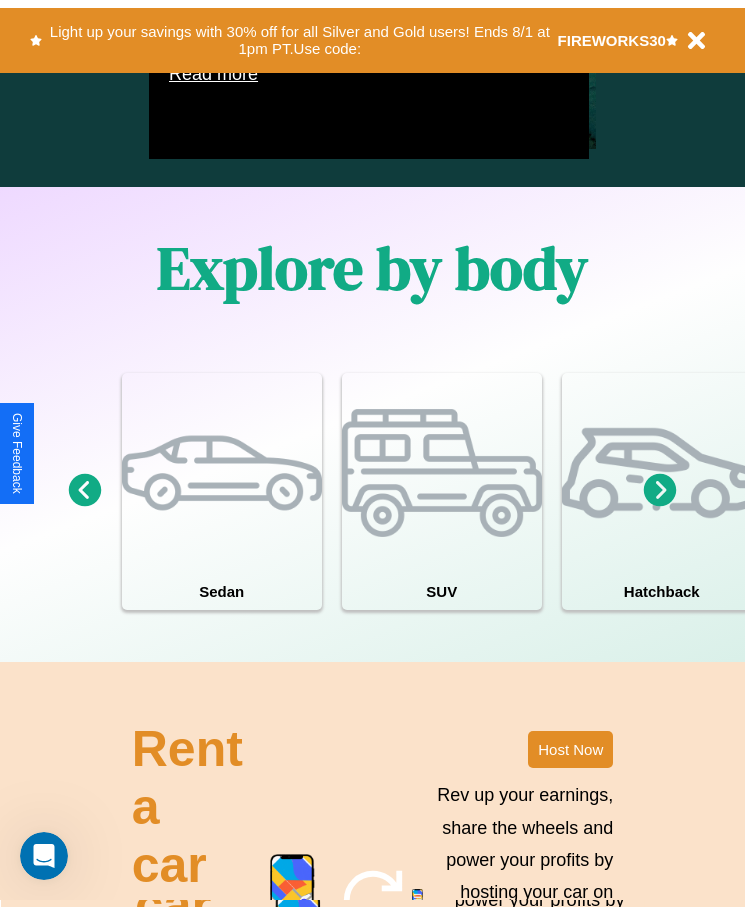 scroll, scrollTop: 0, scrollLeft: 0, axis: both 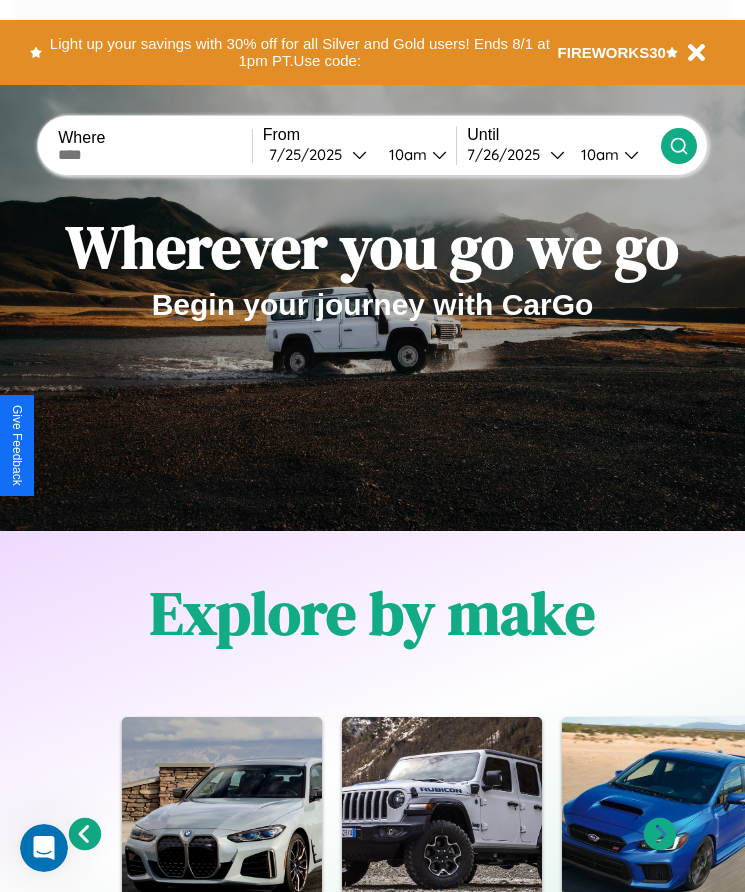 click at bounding box center [155, 155] 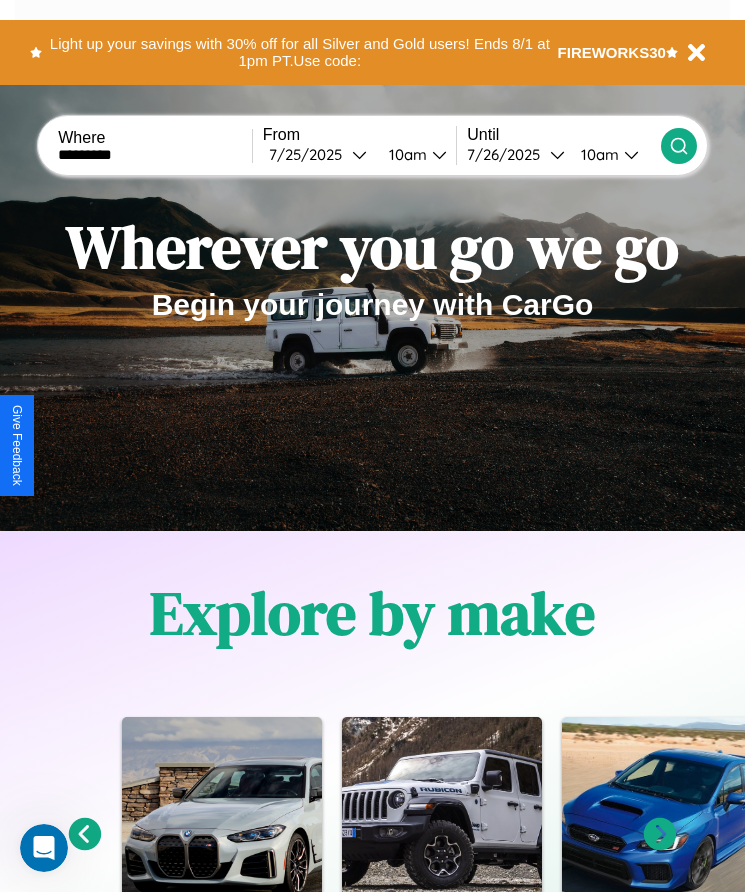 type on "*********" 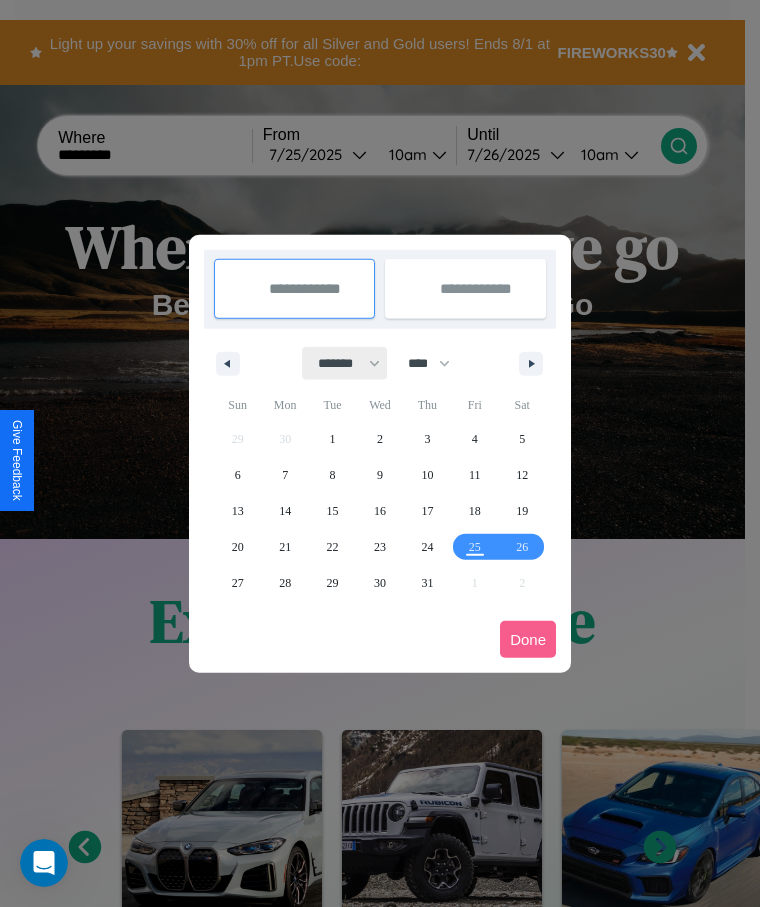 click on "******* ******** ***** ***** *** **** **** ****** ********* ******* ******** ********" at bounding box center (345, 363) 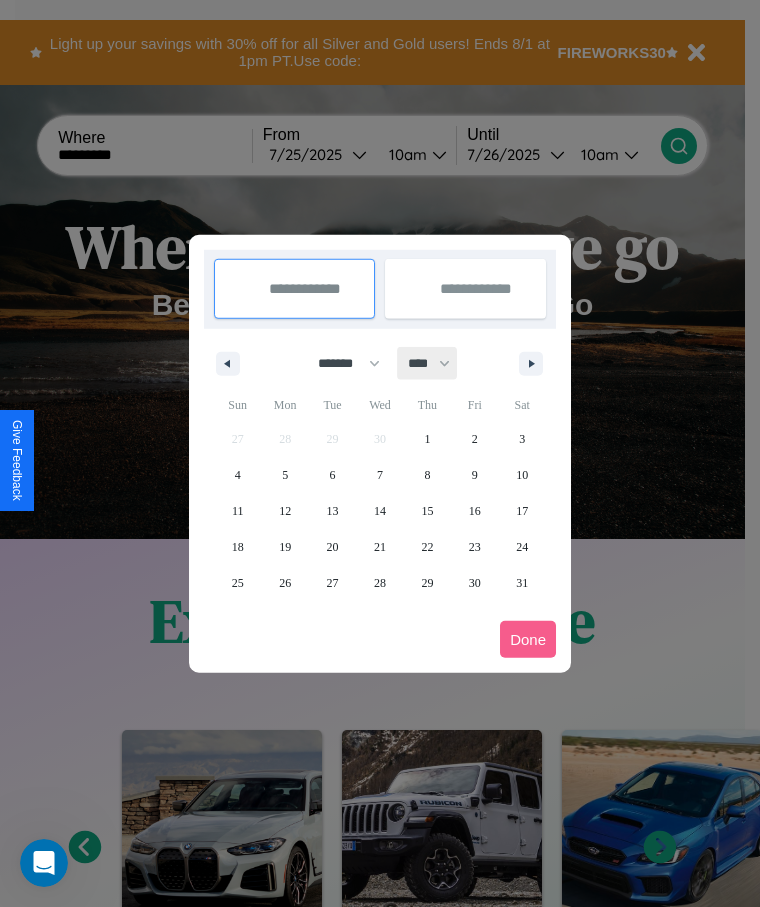 click on "**** **** **** **** **** **** **** **** **** **** **** **** **** **** **** **** **** **** **** **** **** **** **** **** **** **** **** **** **** **** **** **** **** **** **** **** **** **** **** **** **** **** **** **** **** **** **** **** **** **** **** **** **** **** **** **** **** **** **** **** **** **** **** **** **** **** **** **** **** **** **** **** **** **** **** **** **** **** **** **** **** **** **** **** **** **** **** **** **** **** **** **** **** **** **** **** **** **** **** **** **** **** **** **** **** **** **** **** **** **** **** **** **** **** **** **** **** **** **** **** ****" at bounding box center [428, 363] 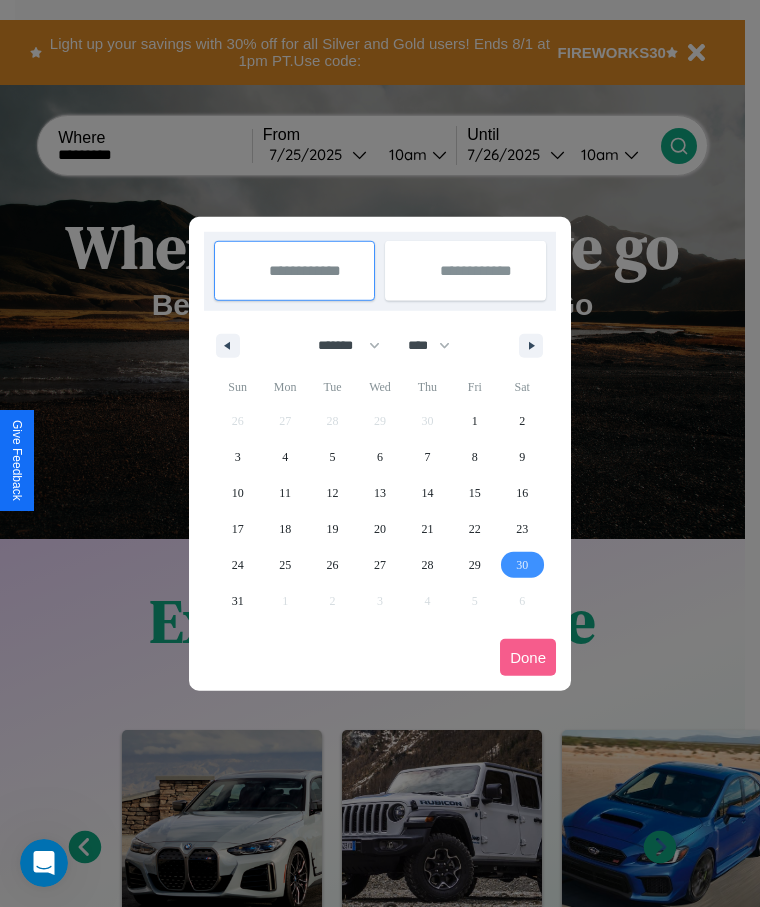 click on "30" at bounding box center (522, 565) 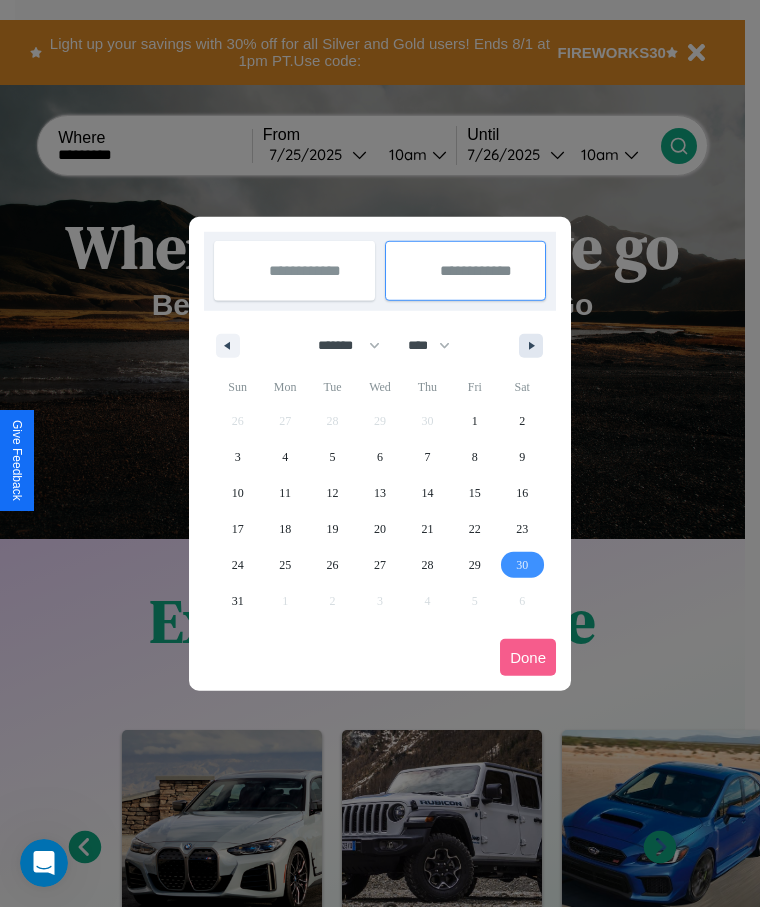 click at bounding box center [535, 346] 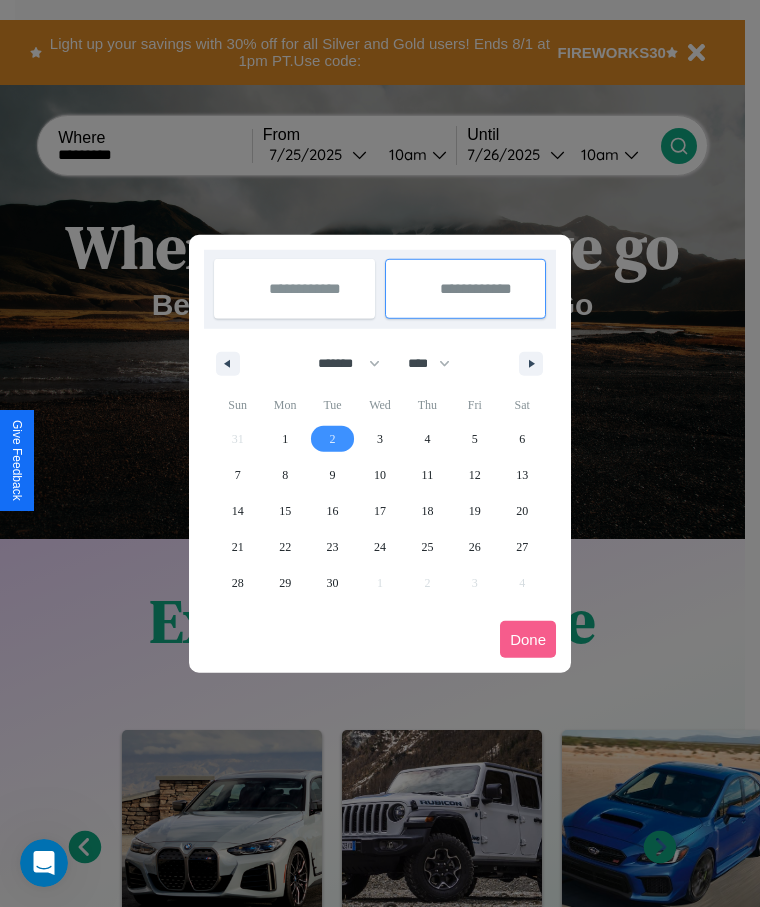 click on "2" at bounding box center (333, 439) 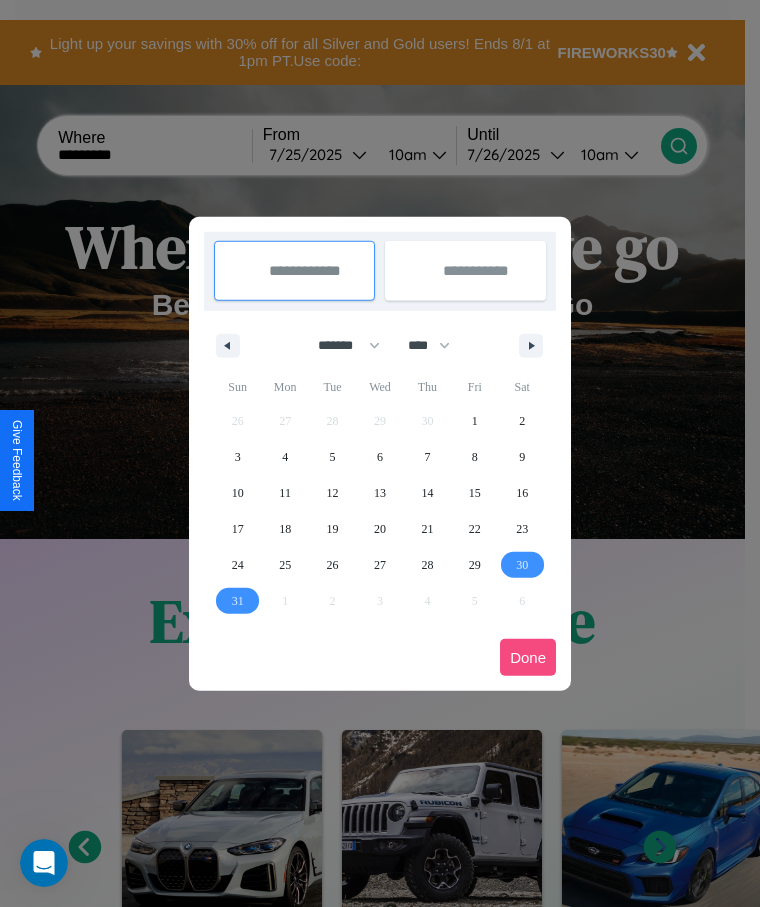 click on "Done" at bounding box center (528, 657) 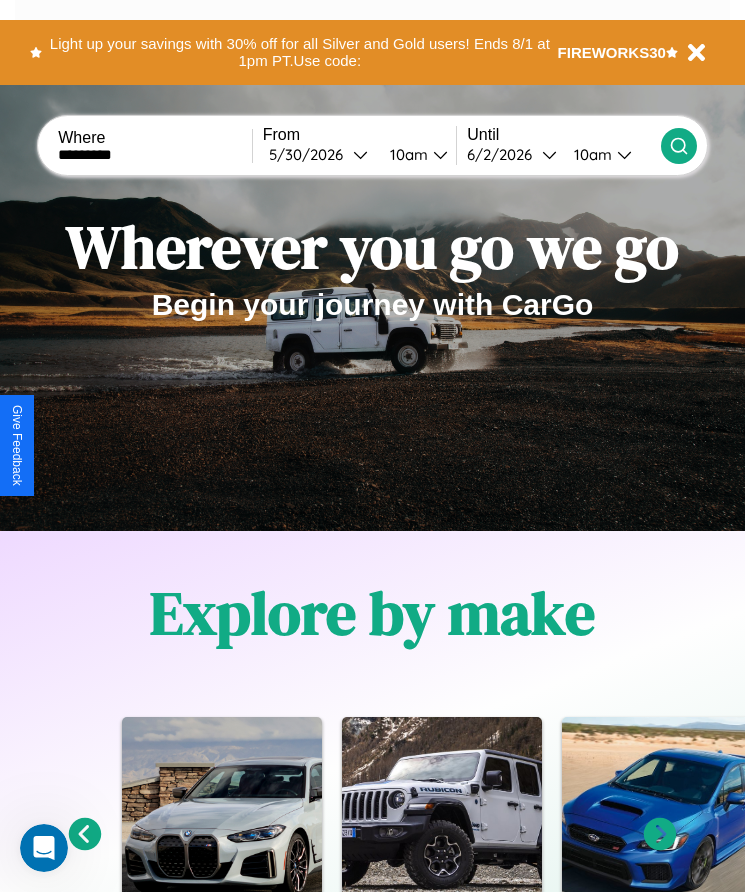 click on "10am" at bounding box center [590, 154] 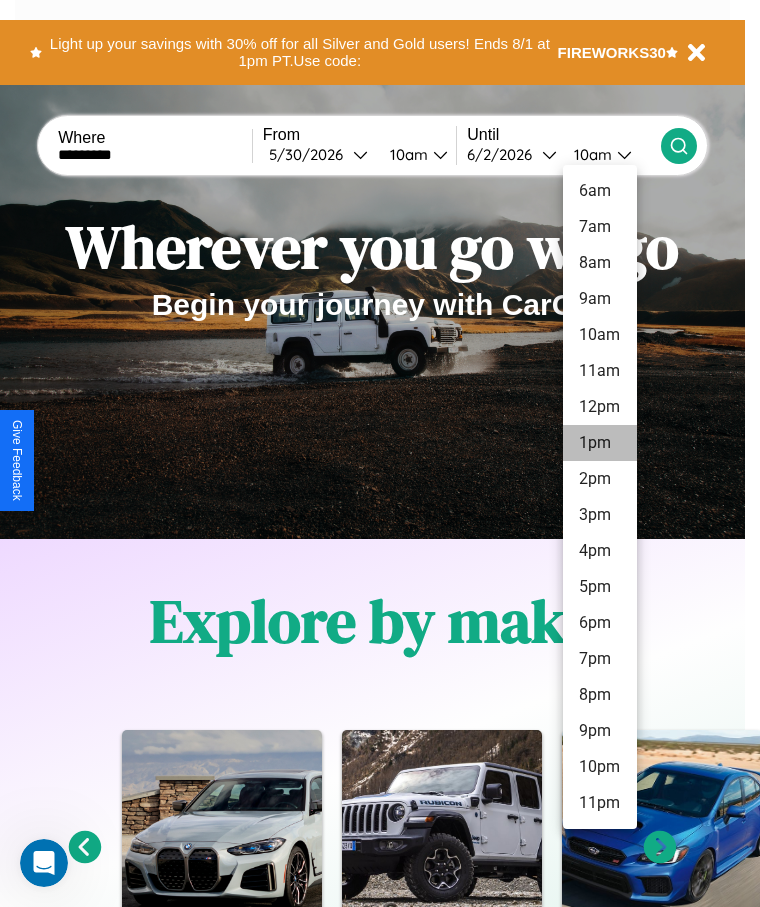 click on "1pm" at bounding box center [600, 443] 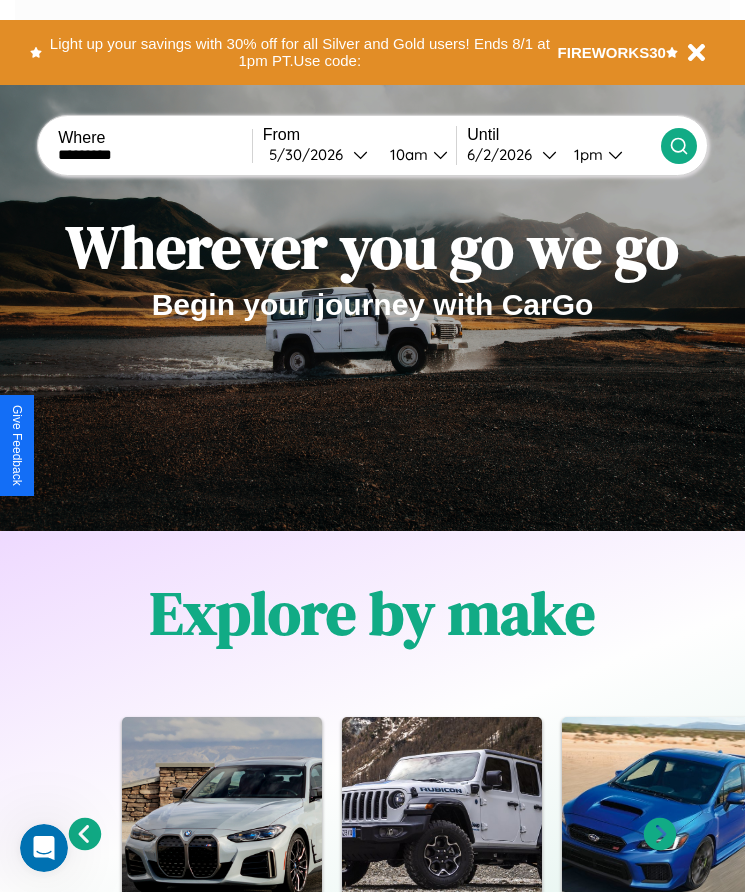 click 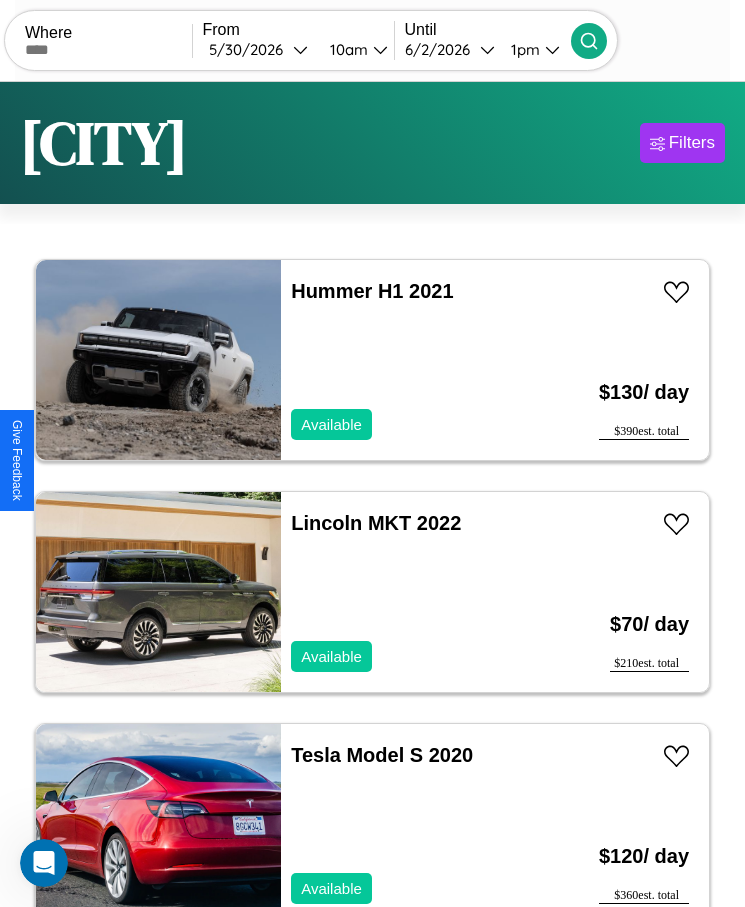 scroll, scrollTop: 50, scrollLeft: 0, axis: vertical 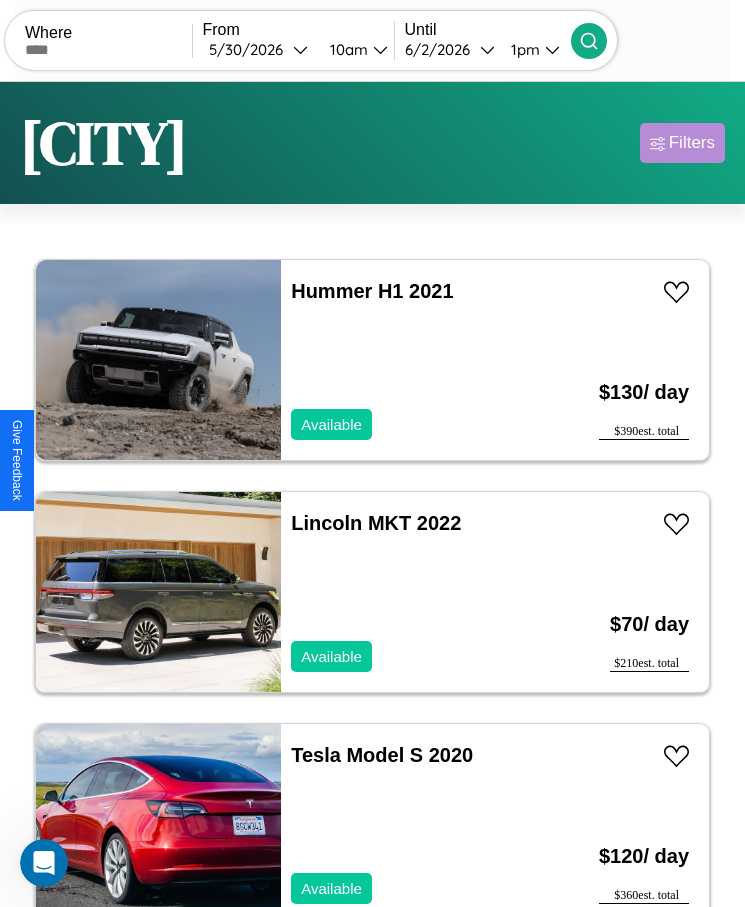 click on "Filters" at bounding box center [692, 143] 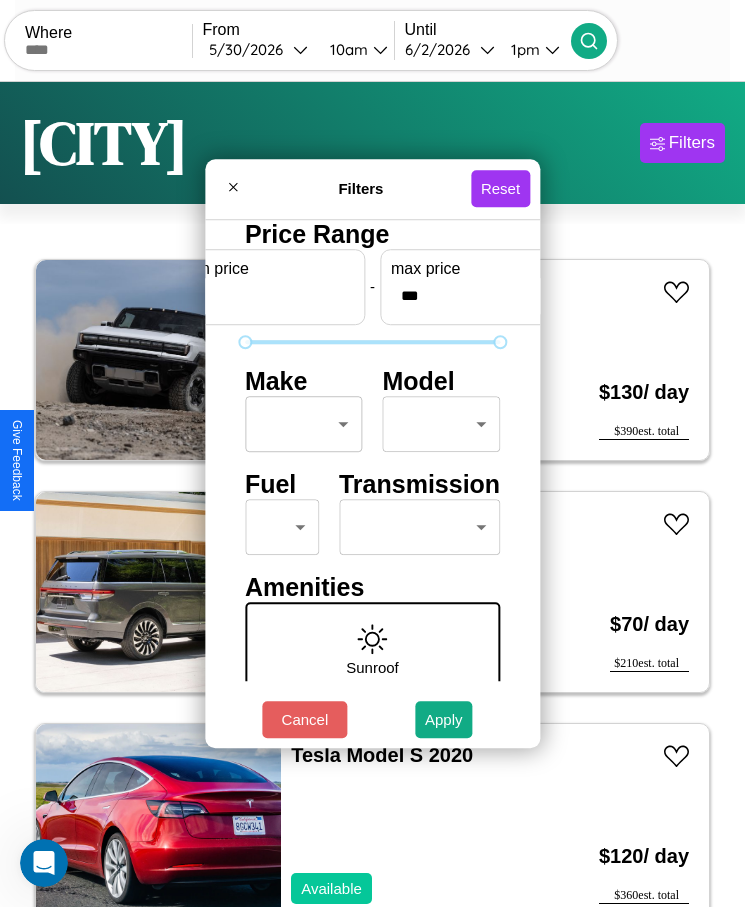 click on "CarGo Where From [DATE] [TIME] Until [DATE] [TIME] Become a Host Login Sign Up [CITY] Filters 5  cars in this area These cars can be picked up in this city. Hummer   H1   2021 Available $ 130  / day $ 390  est. total Lincoln   MKT   2022 Available $ 70  / day $ 210  est. total Tesla   Model S   2020 Available $ 120  / day $ 360  est. total BMW   F 900 R   2023 Available $ 100  / day $ 300  est. total Ford   Explorer Sport   2024 Available $ 180  / day $ 540  est. total Filters Reset Price Range min price *  -  max price *** Make ​ ​ Model ​ ​ Fuel ​ ​ Transmission ​ ​ Amenities Sunroof Moonroof Touch Display Winter Package Sport Turbo Heated Seats Carplay Bluetooth All Wheel Drive Push To Start Cancel Apply Support ID:  [ID] Give Feedback" at bounding box center (372, 478) 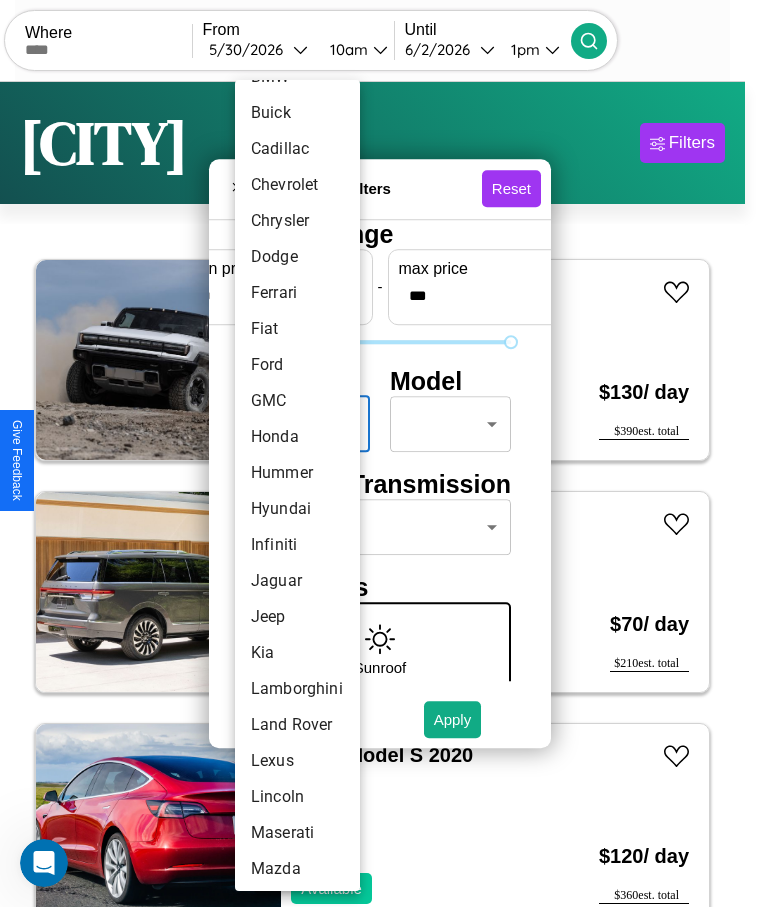 scroll, scrollTop: 269, scrollLeft: 0, axis: vertical 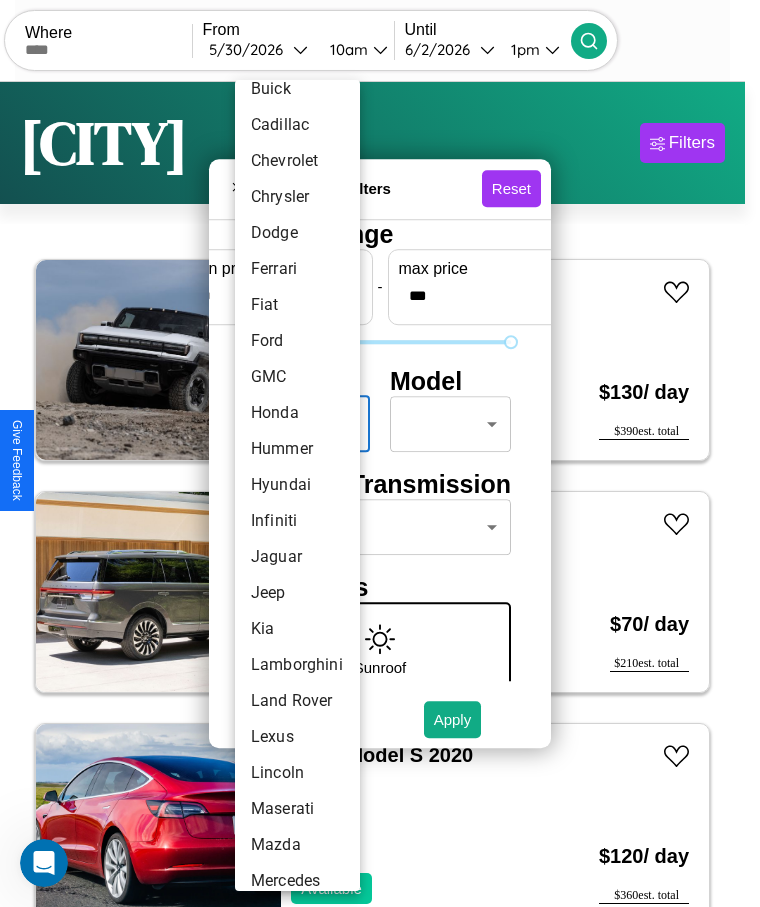 click on "Hyundai" at bounding box center (297, 485) 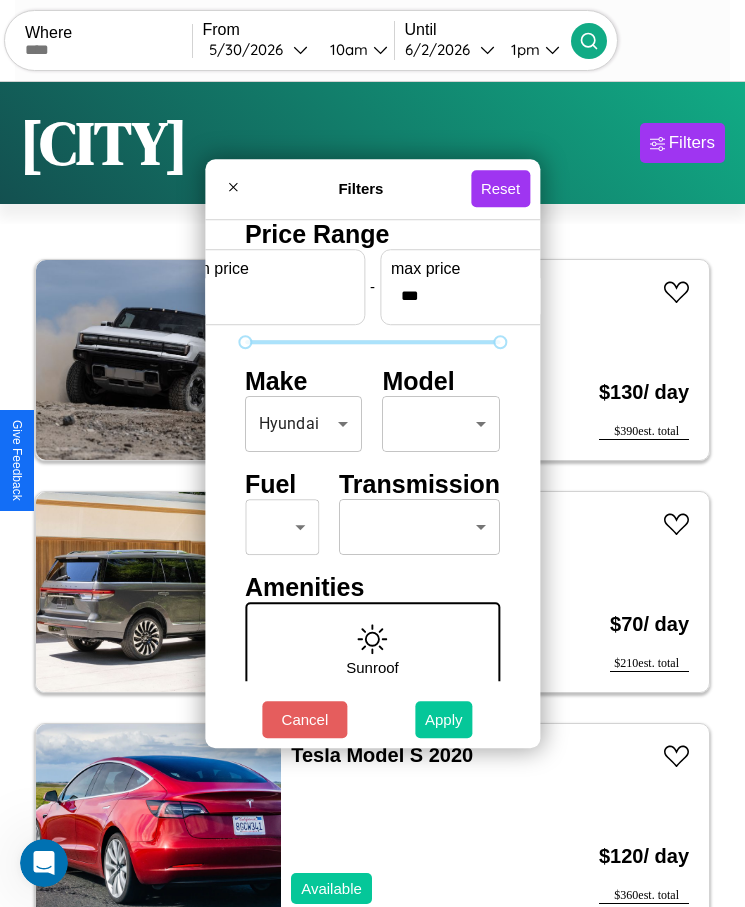 click on "Apply" at bounding box center (444, 719) 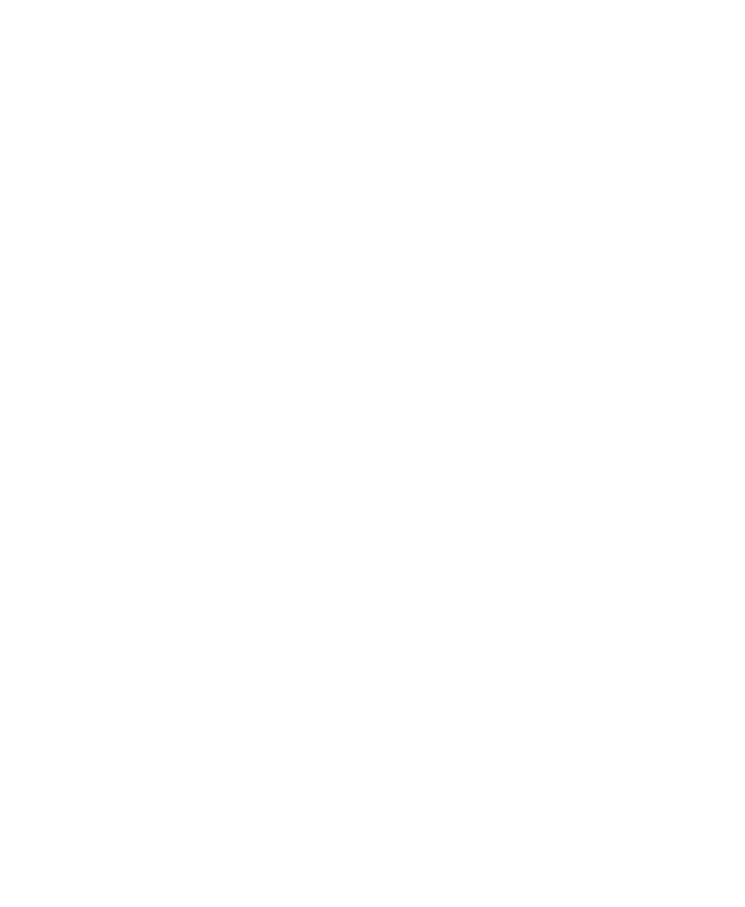 scroll, scrollTop: 0, scrollLeft: 0, axis: both 